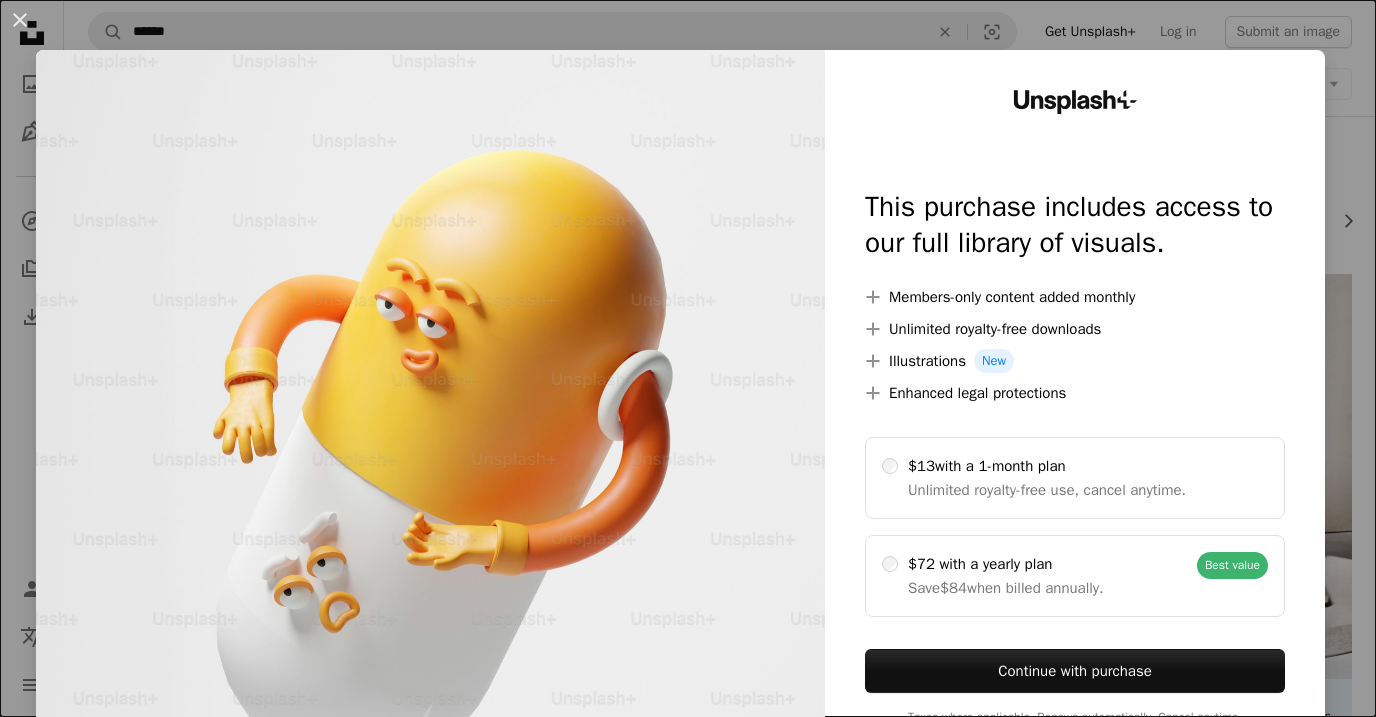 scroll, scrollTop: 7517, scrollLeft: 0, axis: vertical 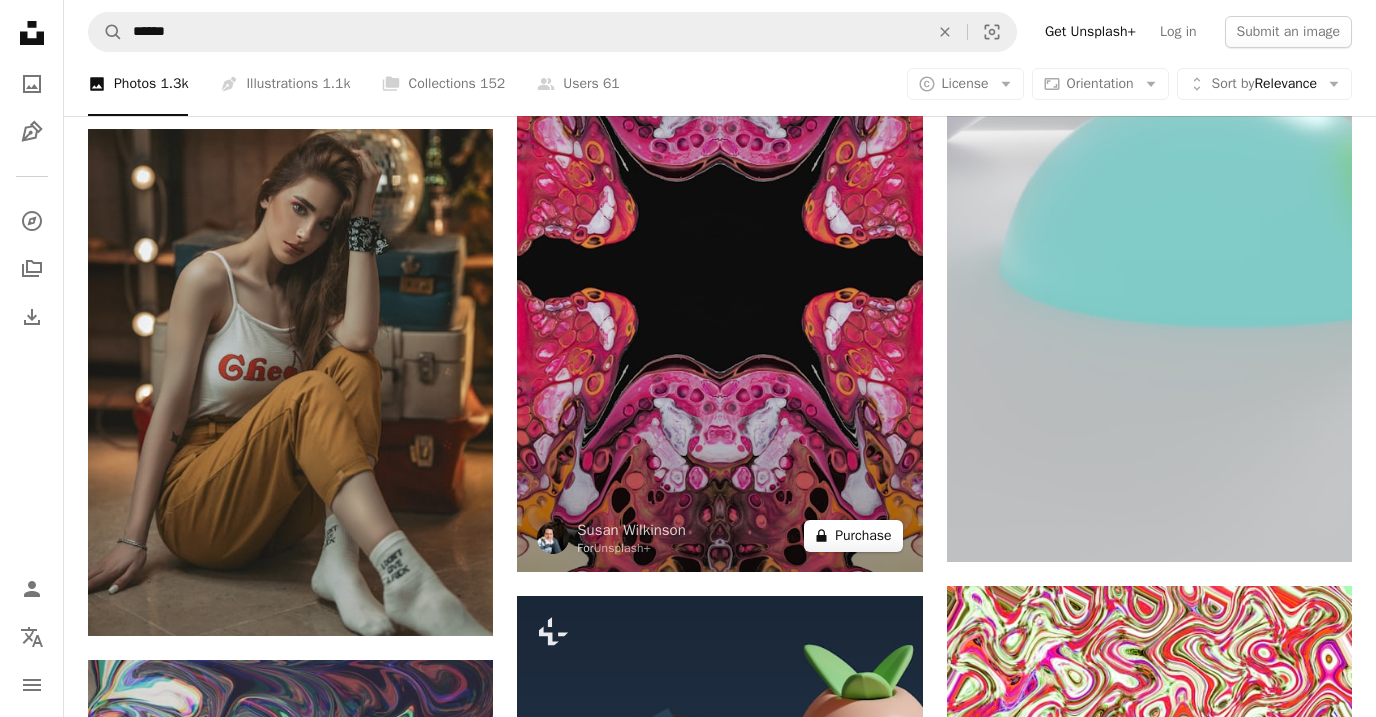 click on "A lock   Purchase" at bounding box center (853, 536) 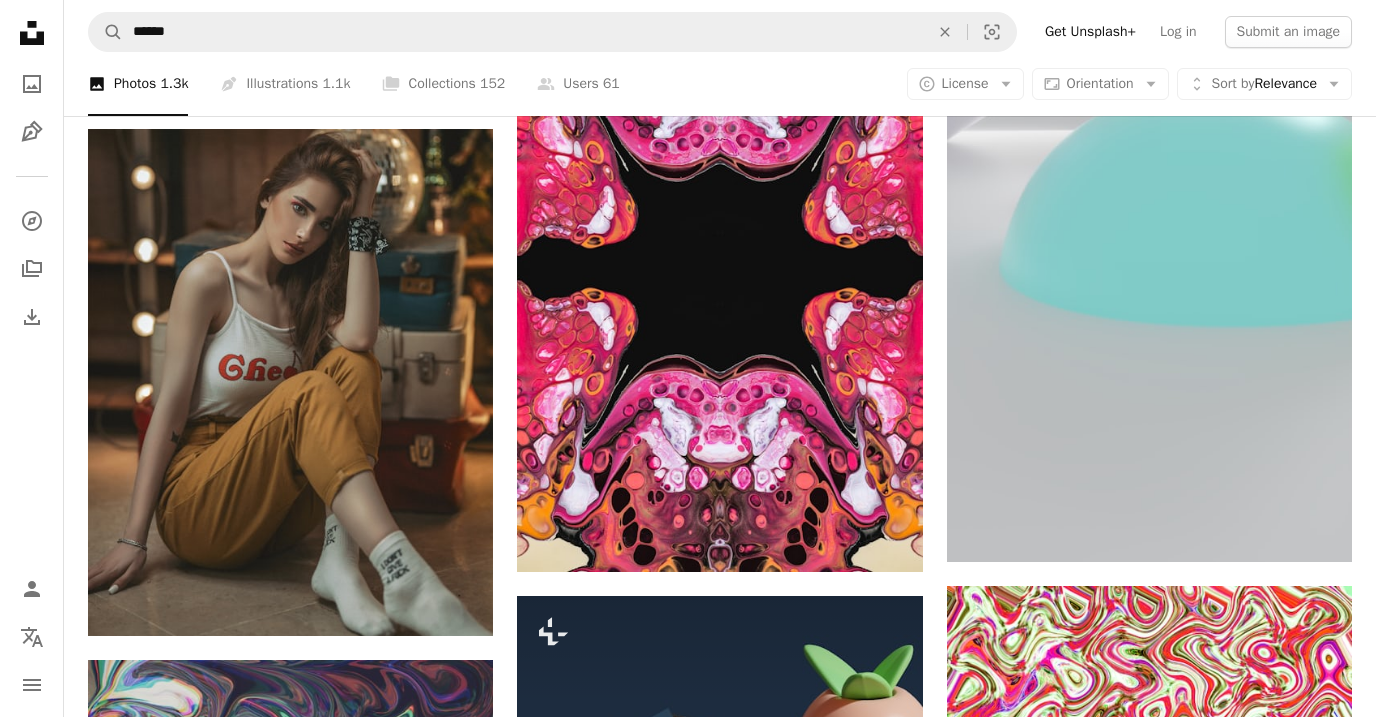 scroll, scrollTop: 98, scrollLeft: 0, axis: vertical 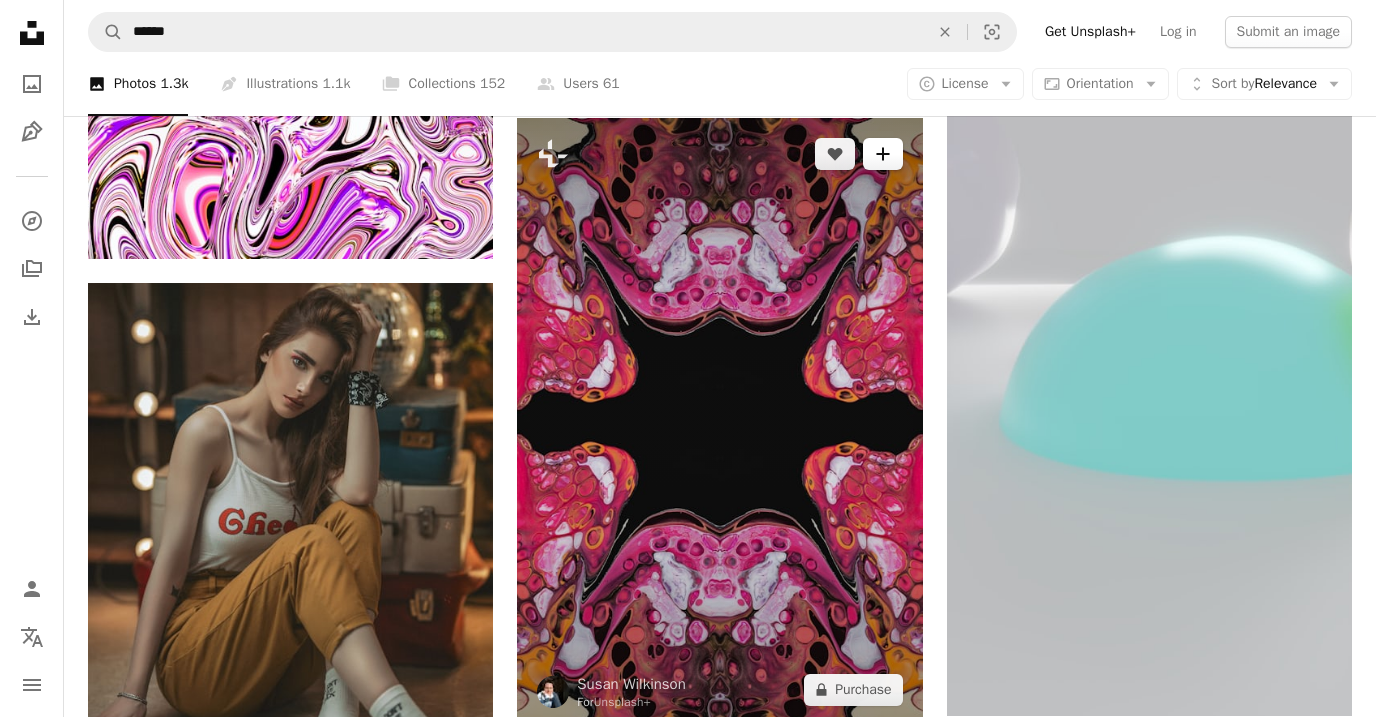 click on "A plus sign" 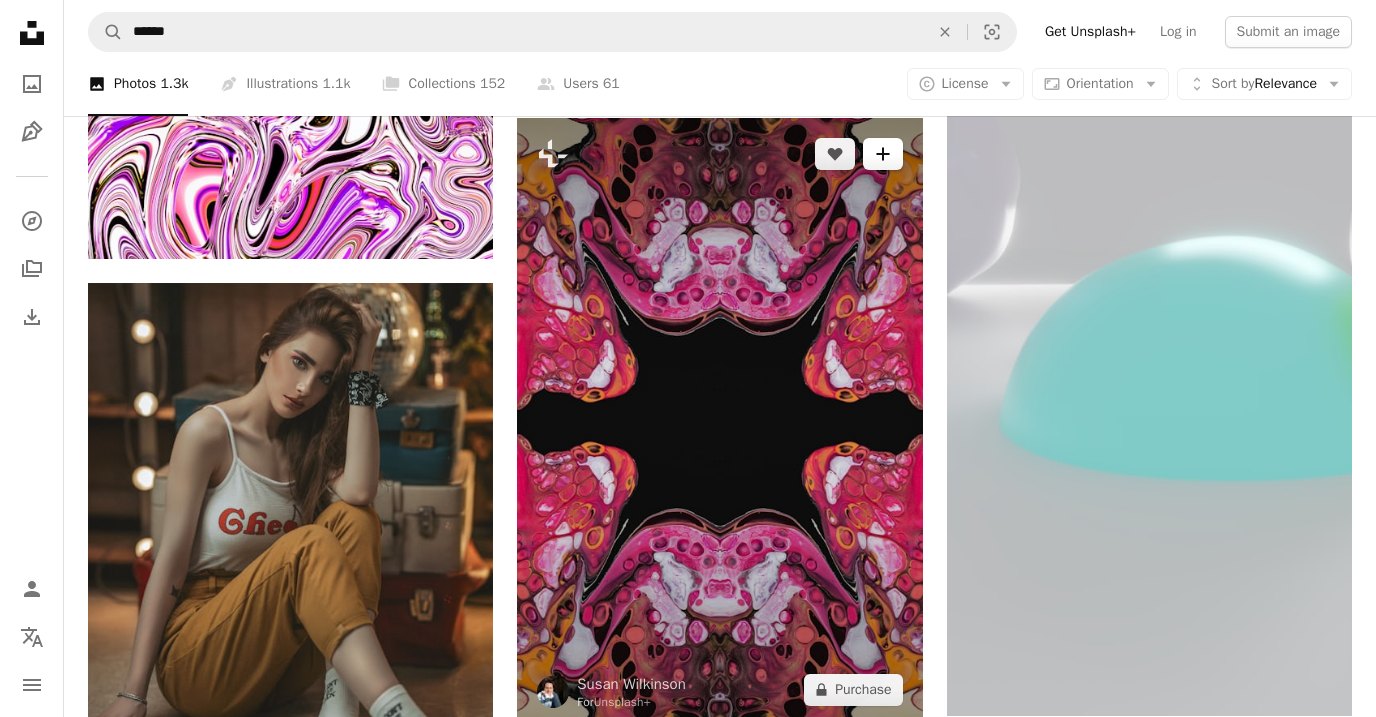 type on "**********" 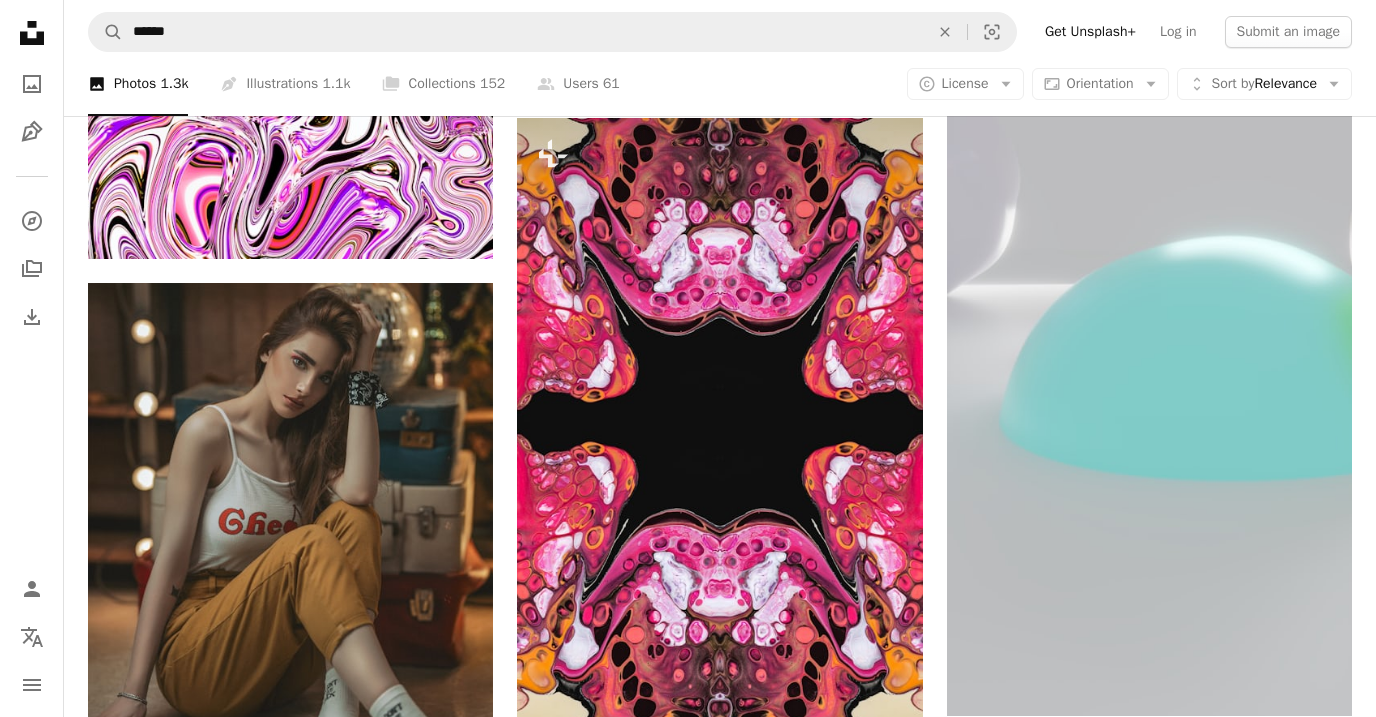click at bounding box center (378, 8559) 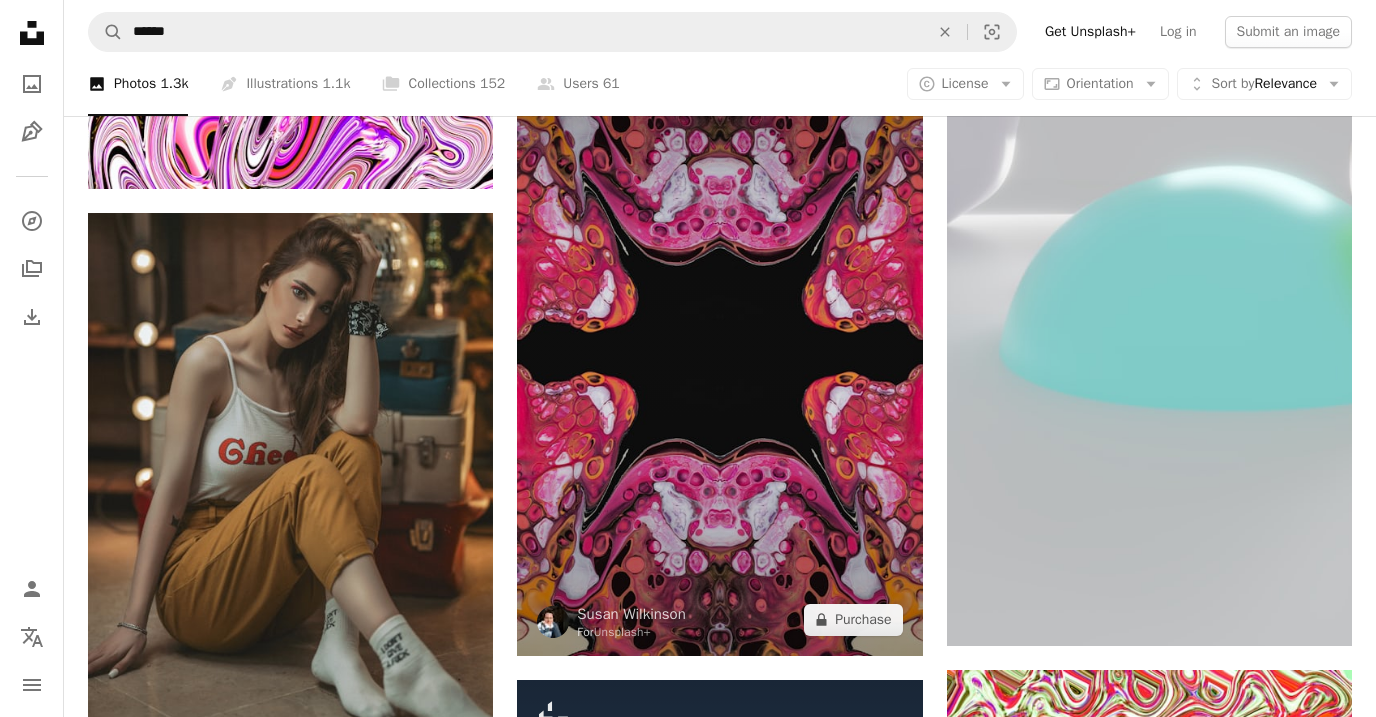 scroll, scrollTop: 89449, scrollLeft: 0, axis: vertical 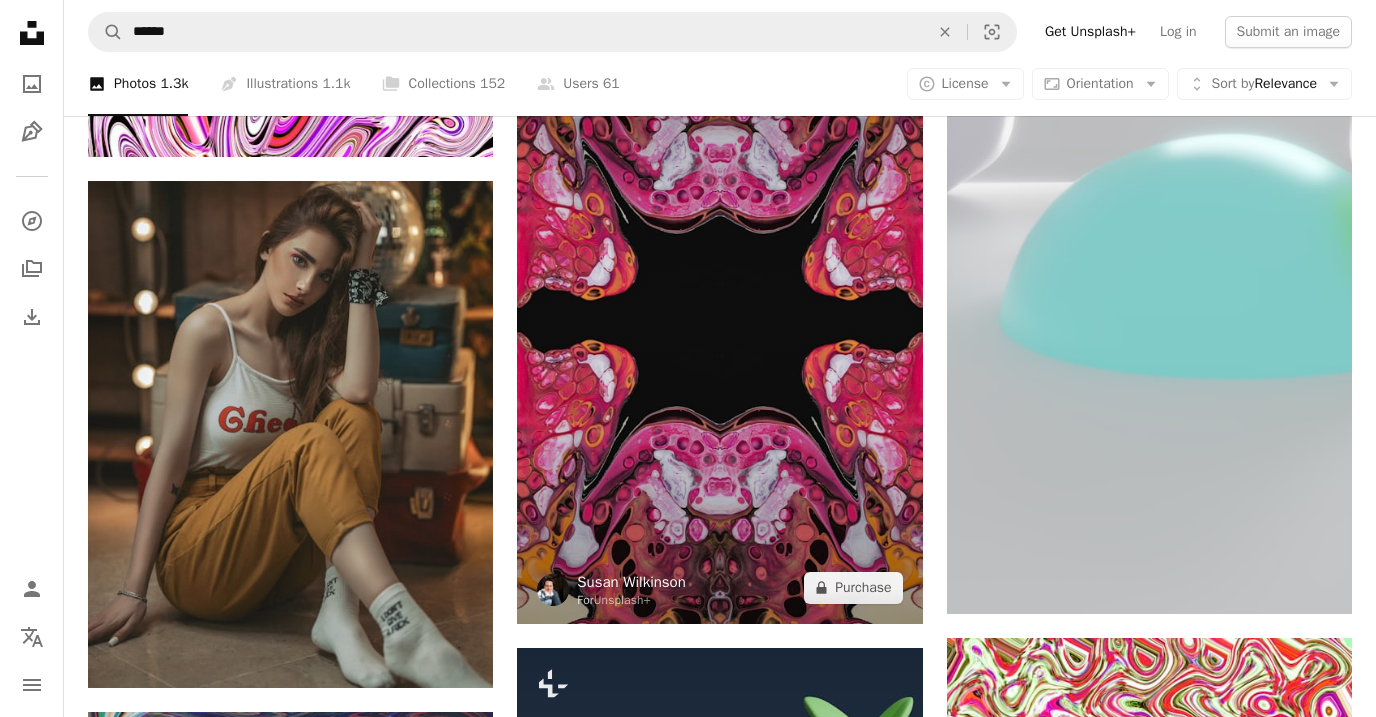 click on "Susan Wilkinson" at bounding box center [631, 582] 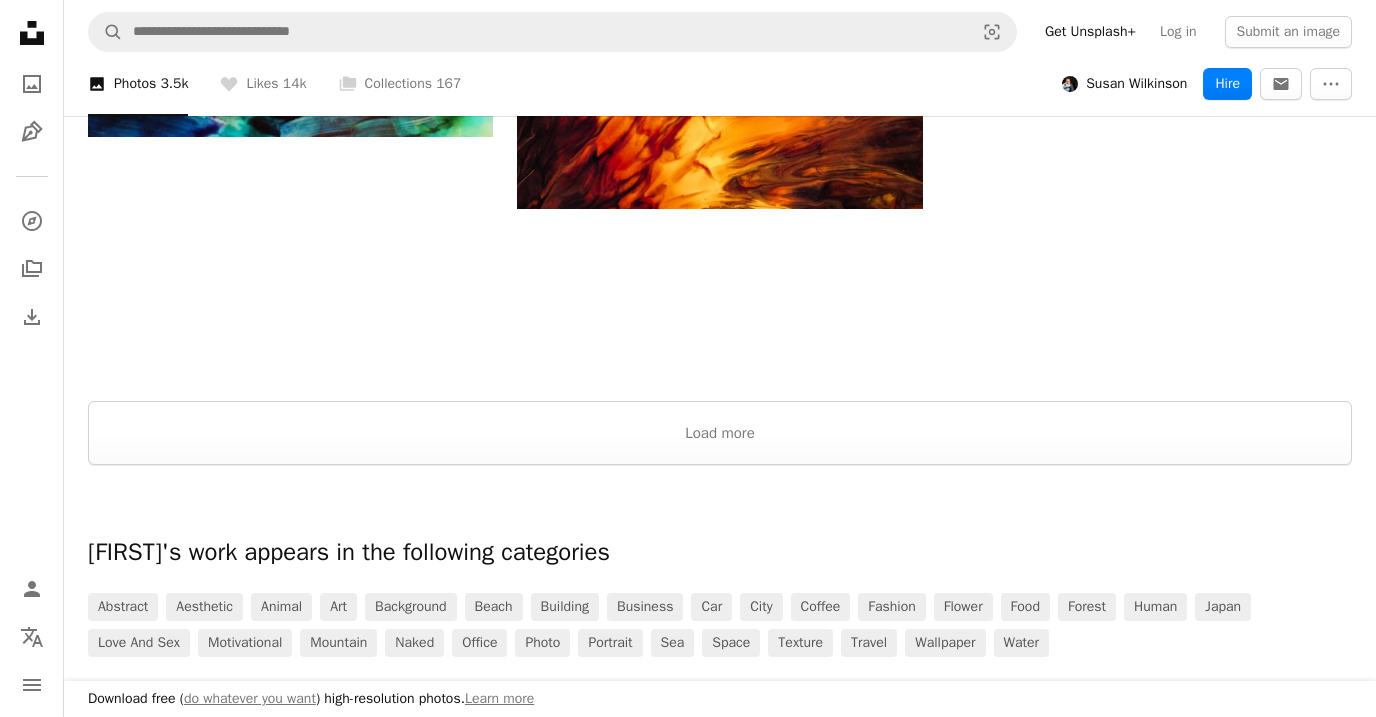 scroll, scrollTop: 4162, scrollLeft: 0, axis: vertical 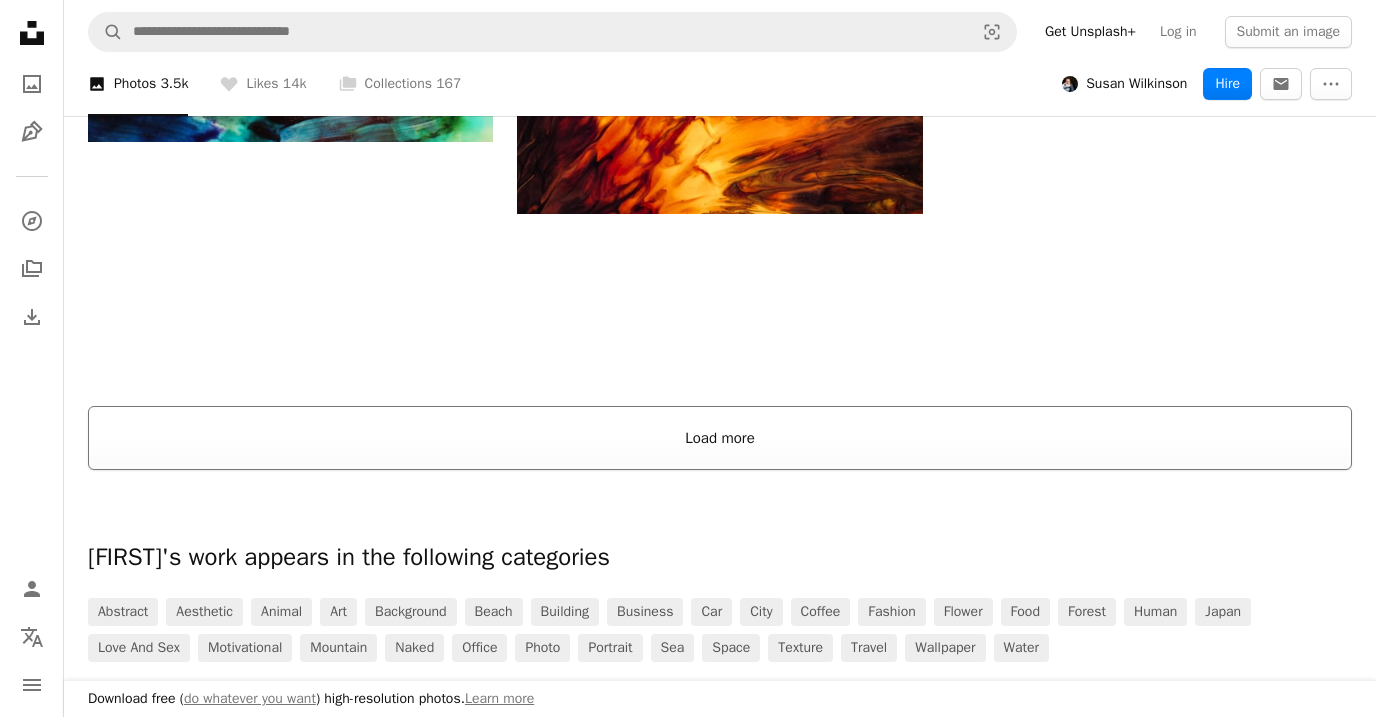 click on "Load more" at bounding box center [720, 438] 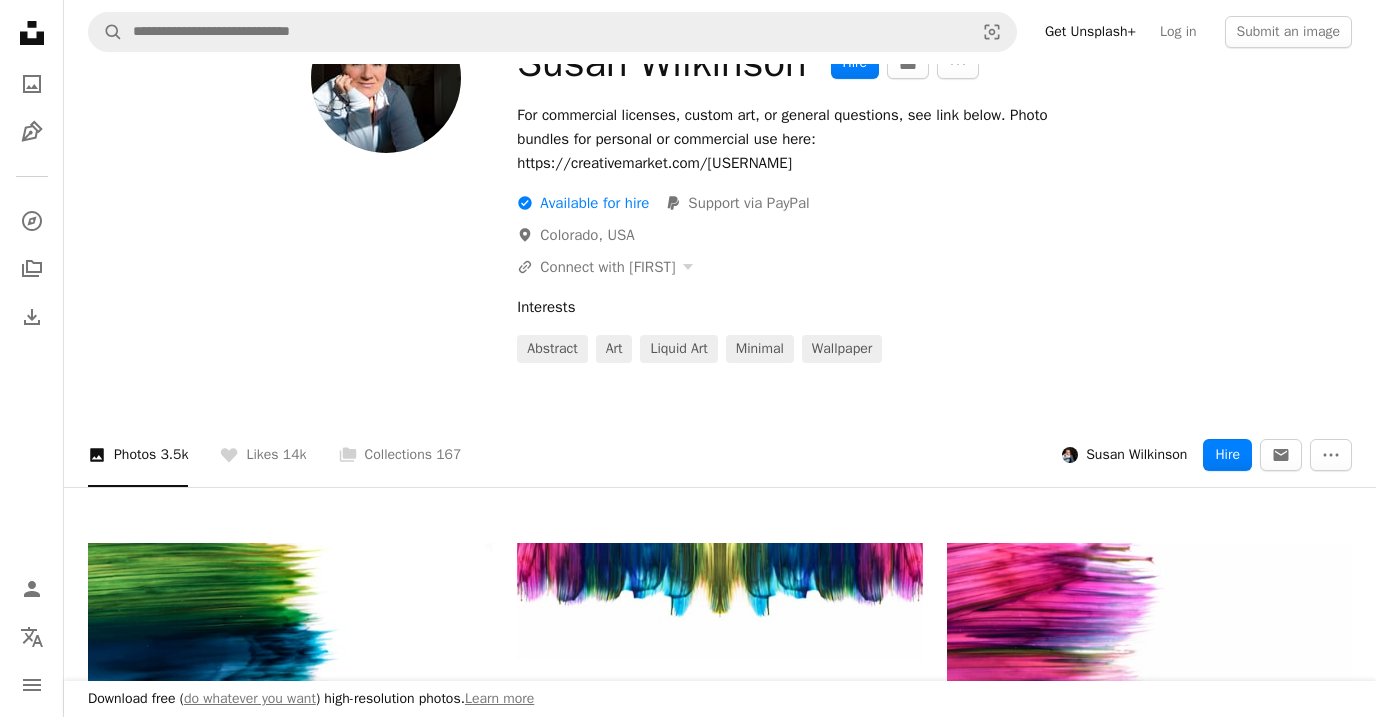 scroll, scrollTop: 0, scrollLeft: 0, axis: both 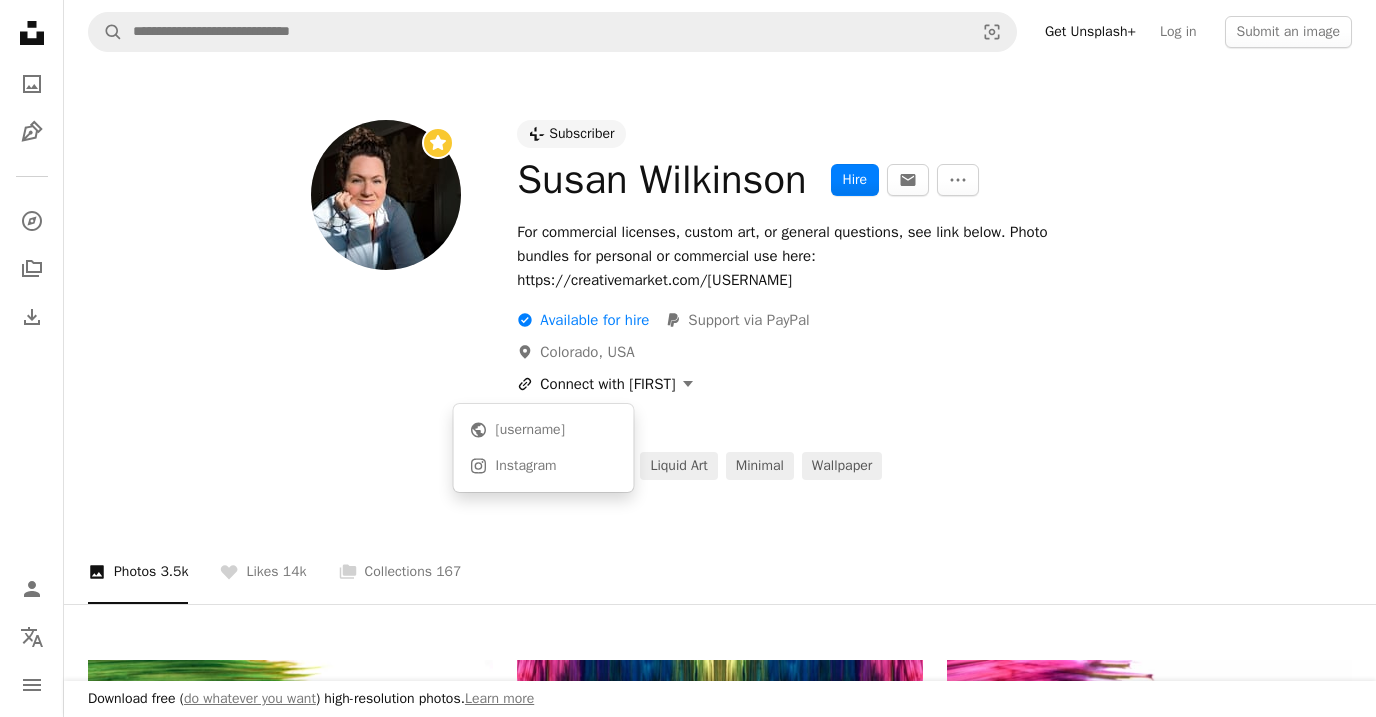 click on "A URL sharing icon (chains) Connect with [FIRST]" at bounding box center (605, 384) 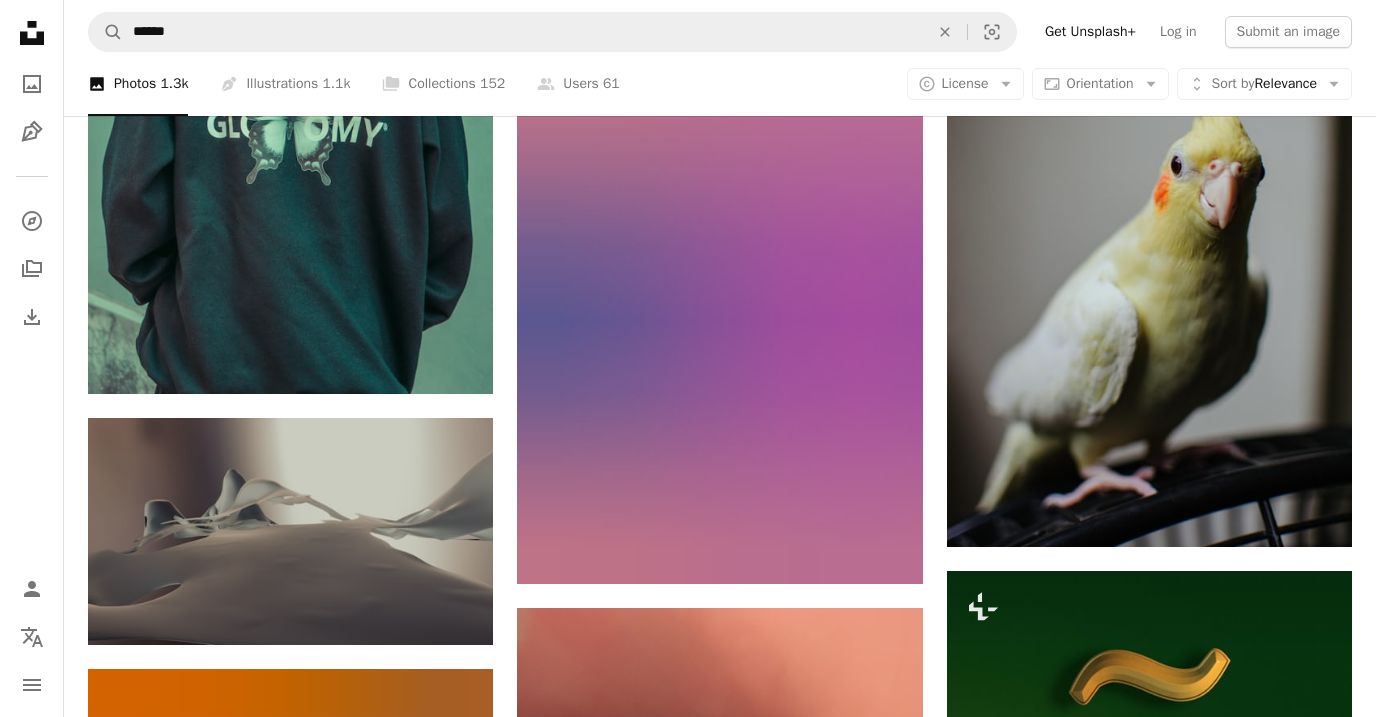 scroll, scrollTop: 95719, scrollLeft: 0, axis: vertical 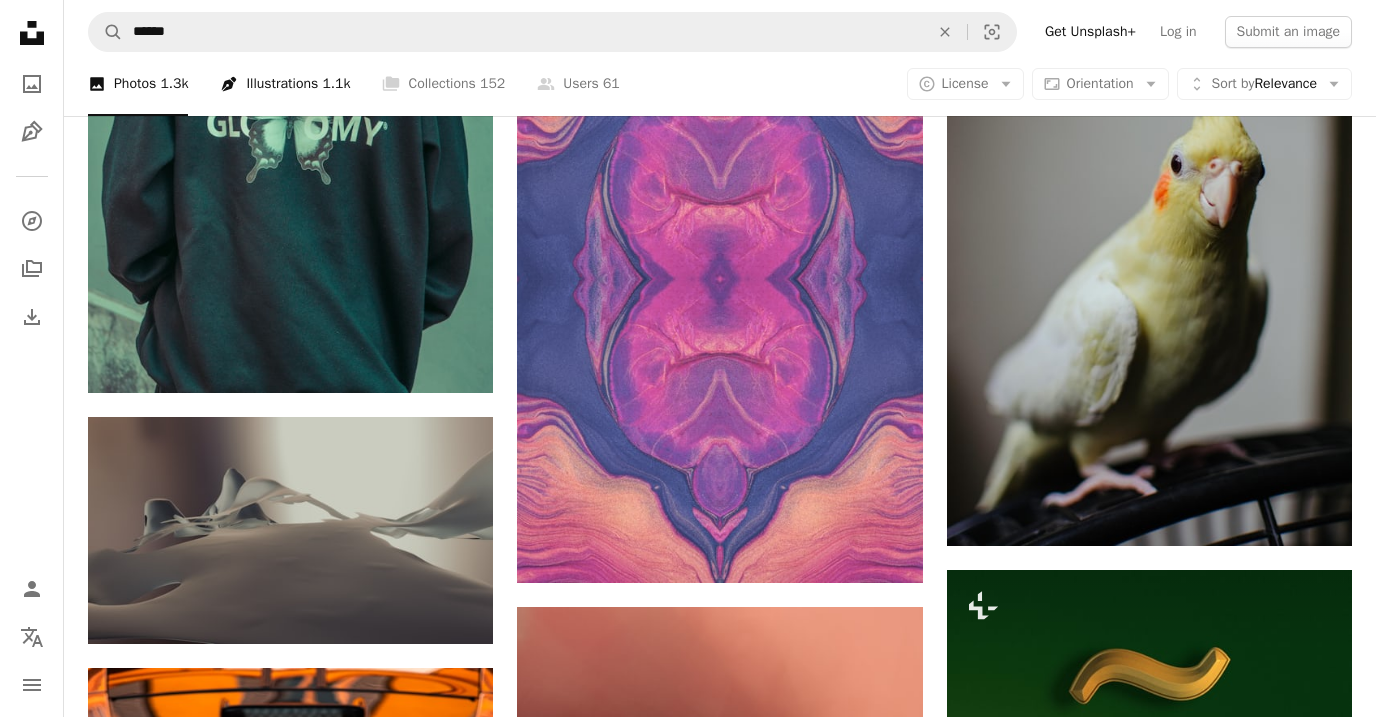 click on "Pen Tool Illustrations   1.1k" at bounding box center (285, 84) 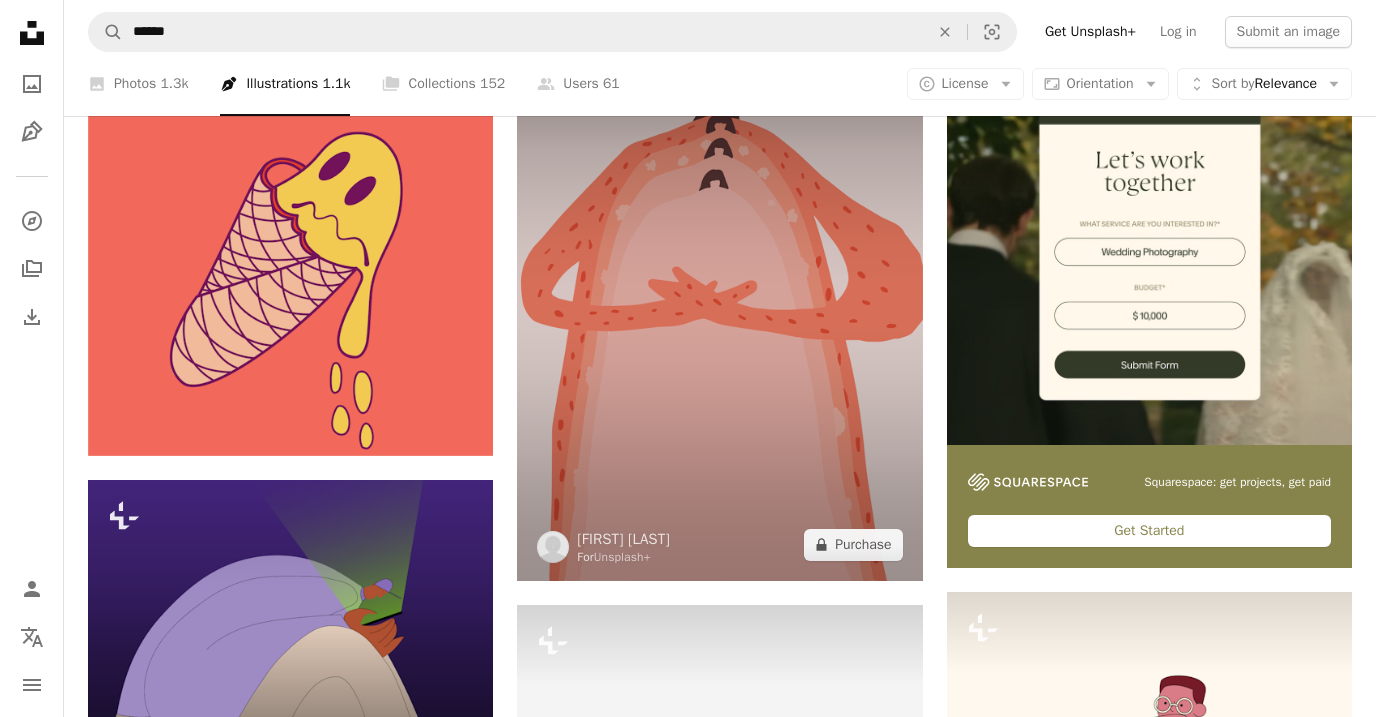 scroll, scrollTop: 228, scrollLeft: 0, axis: vertical 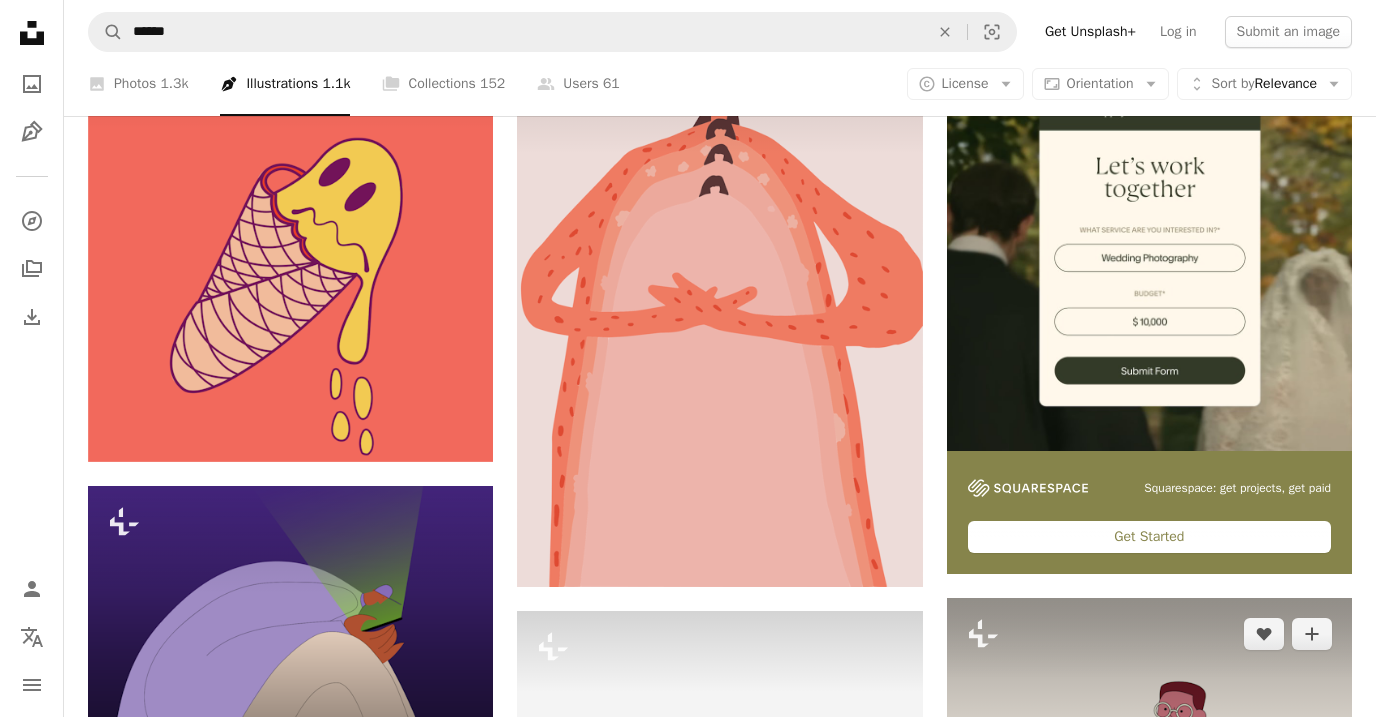 click on "A lock   Purchase" at bounding box center [1283, 967] 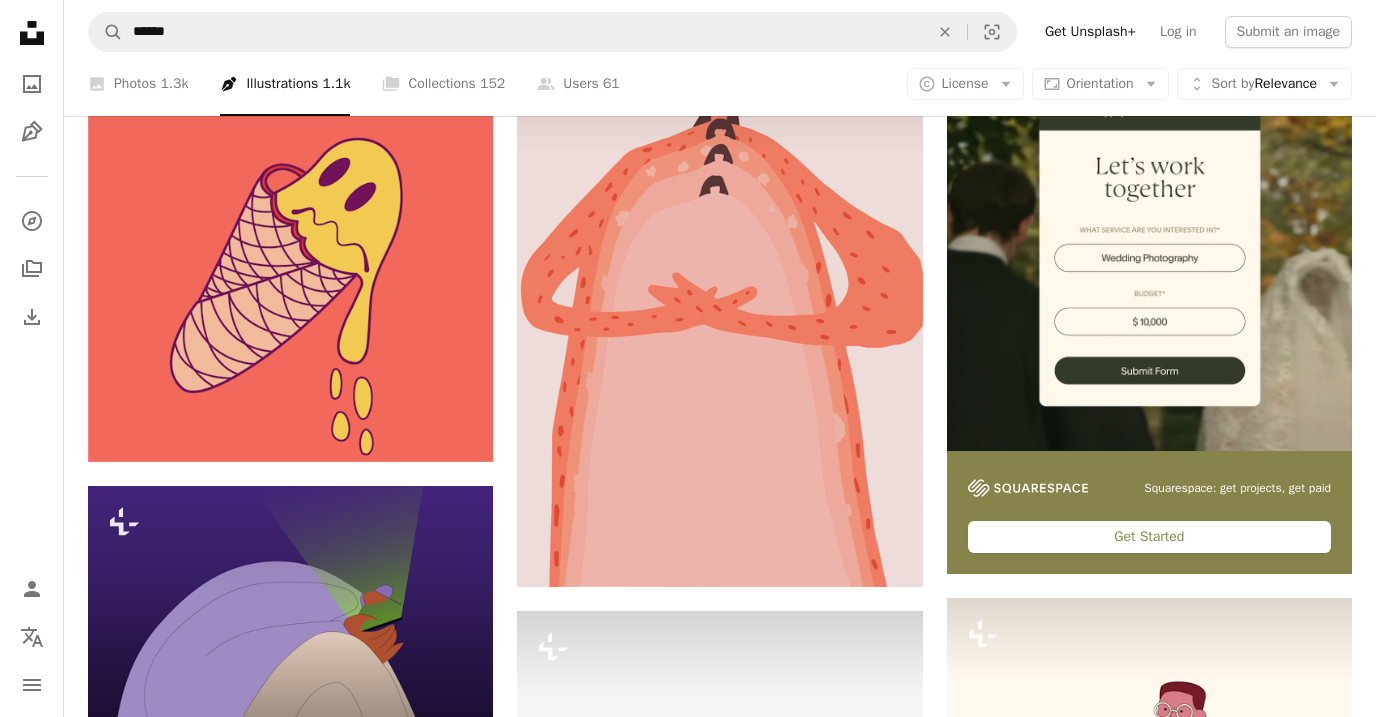click on "An X shape" at bounding box center (20, 20) 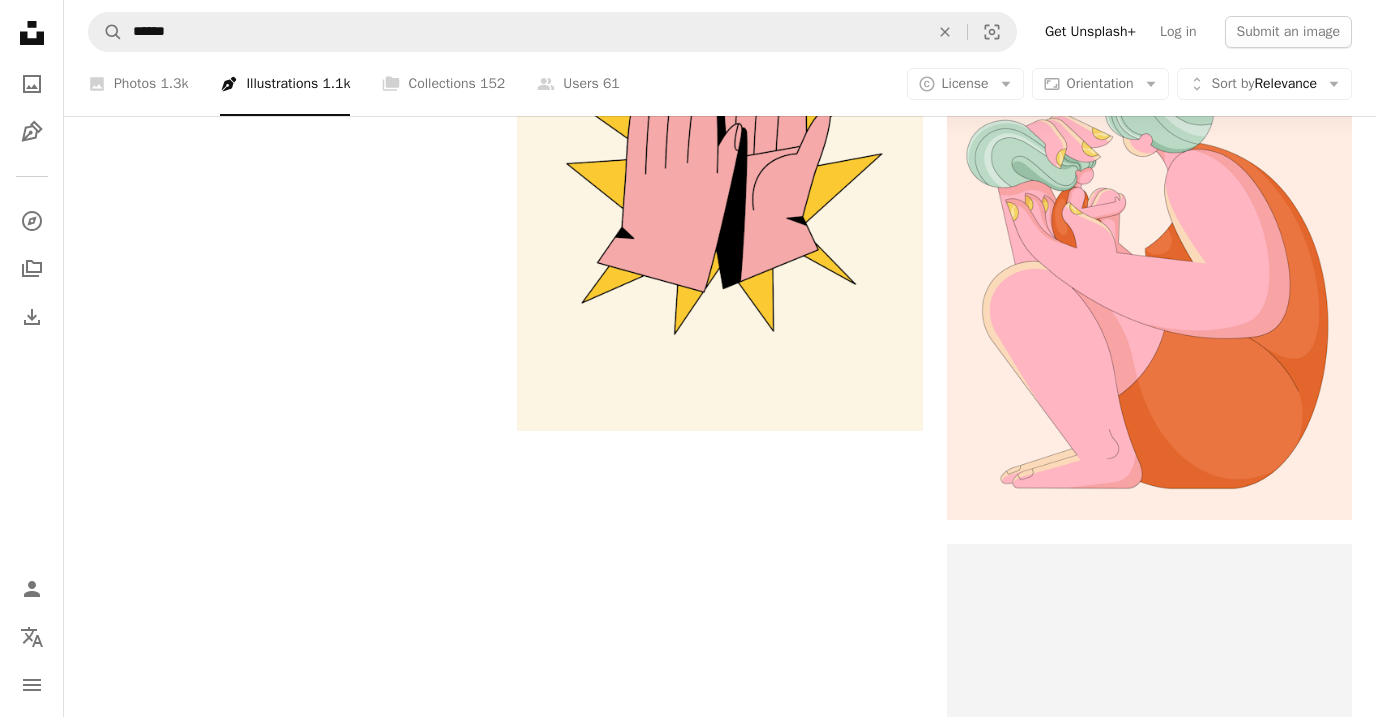 scroll, scrollTop: 3072, scrollLeft: 0, axis: vertical 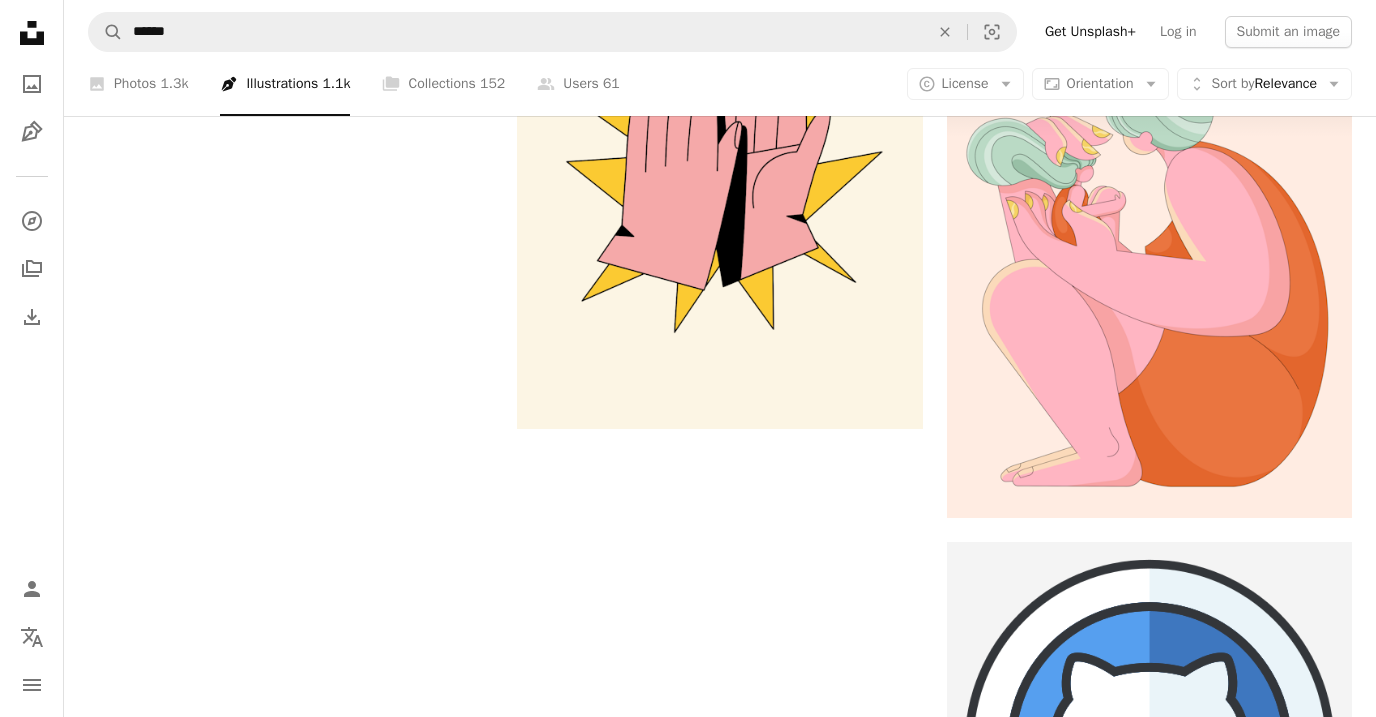 click on "Load more" at bounding box center (720, 1739) 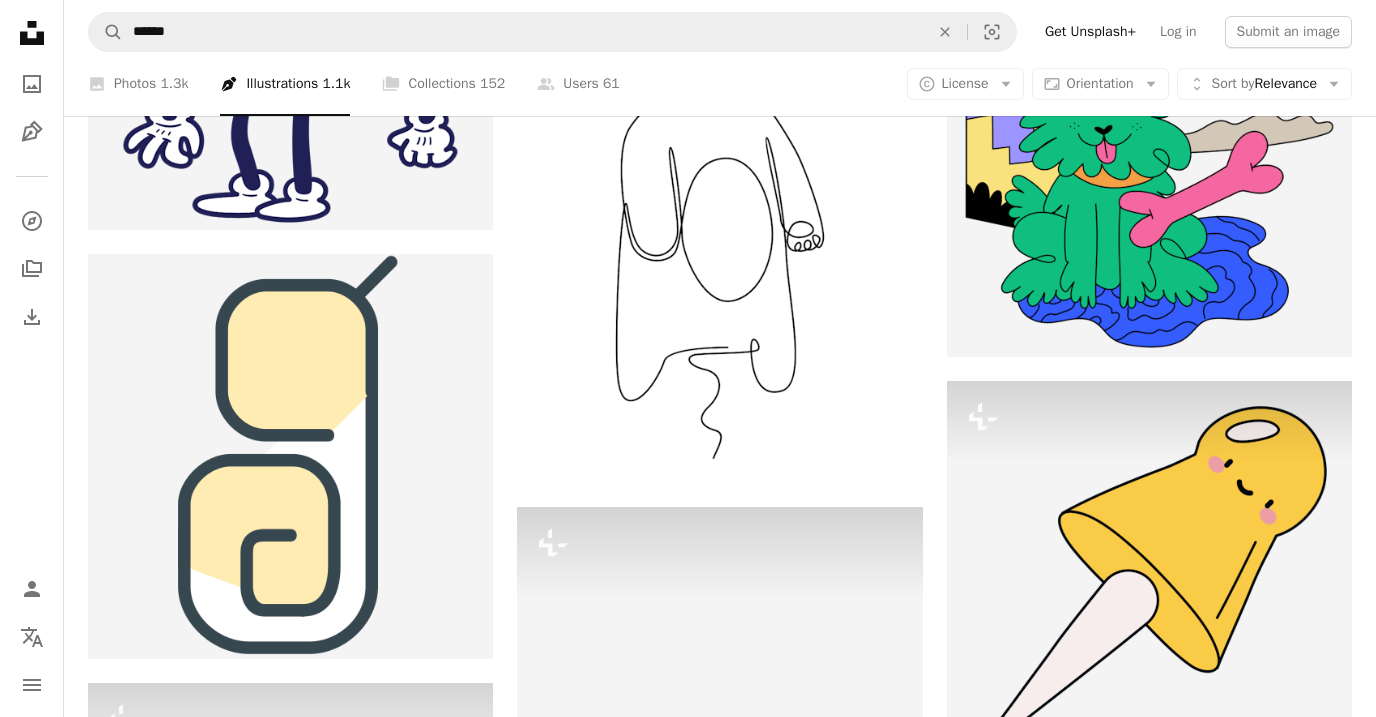 scroll, scrollTop: 21457, scrollLeft: 0, axis: vertical 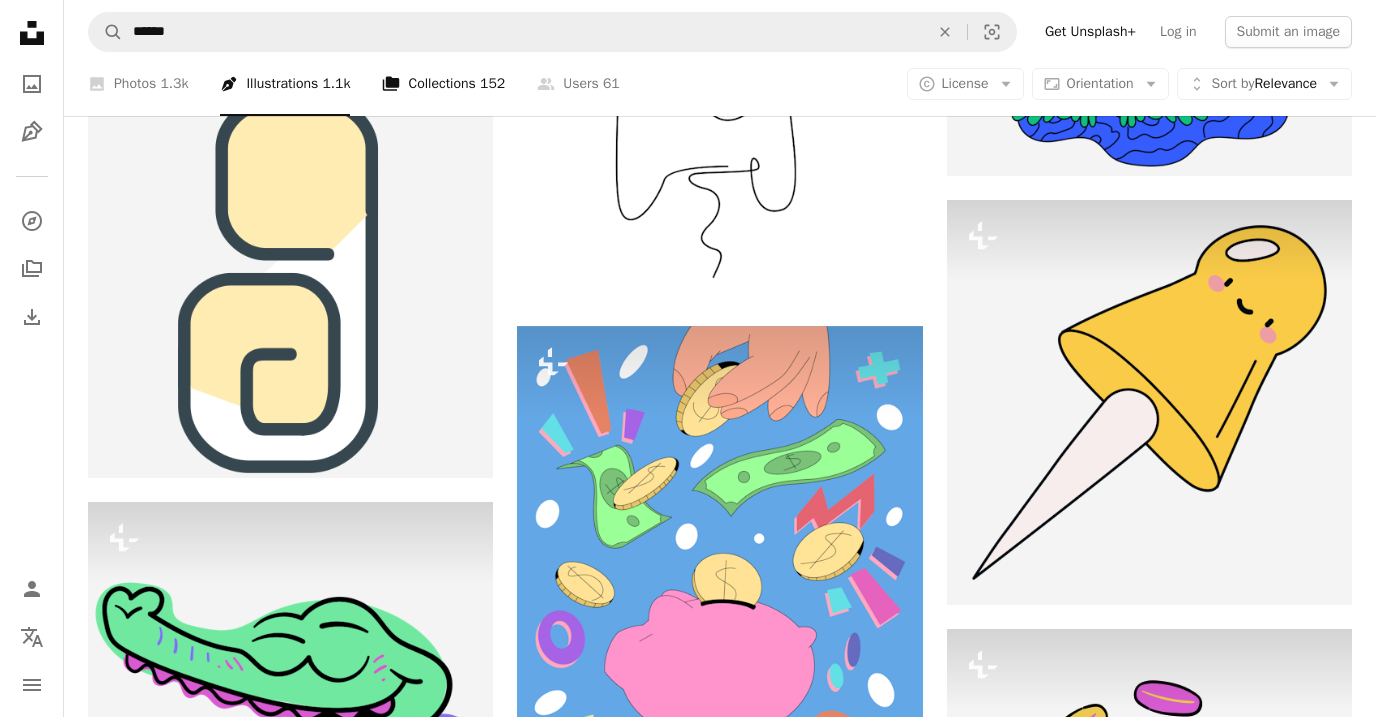 click on "A stack of folders Collections   152" at bounding box center [443, 84] 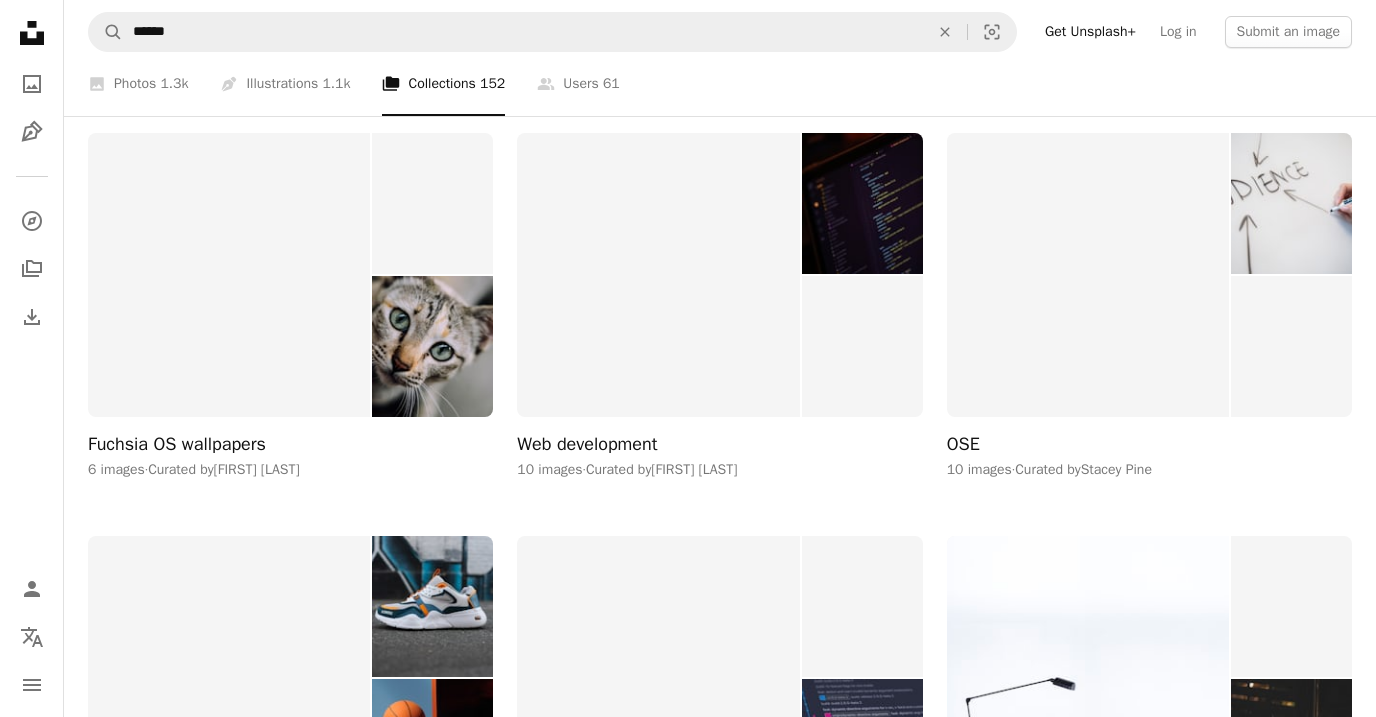 scroll, scrollTop: 4975, scrollLeft: 0, axis: vertical 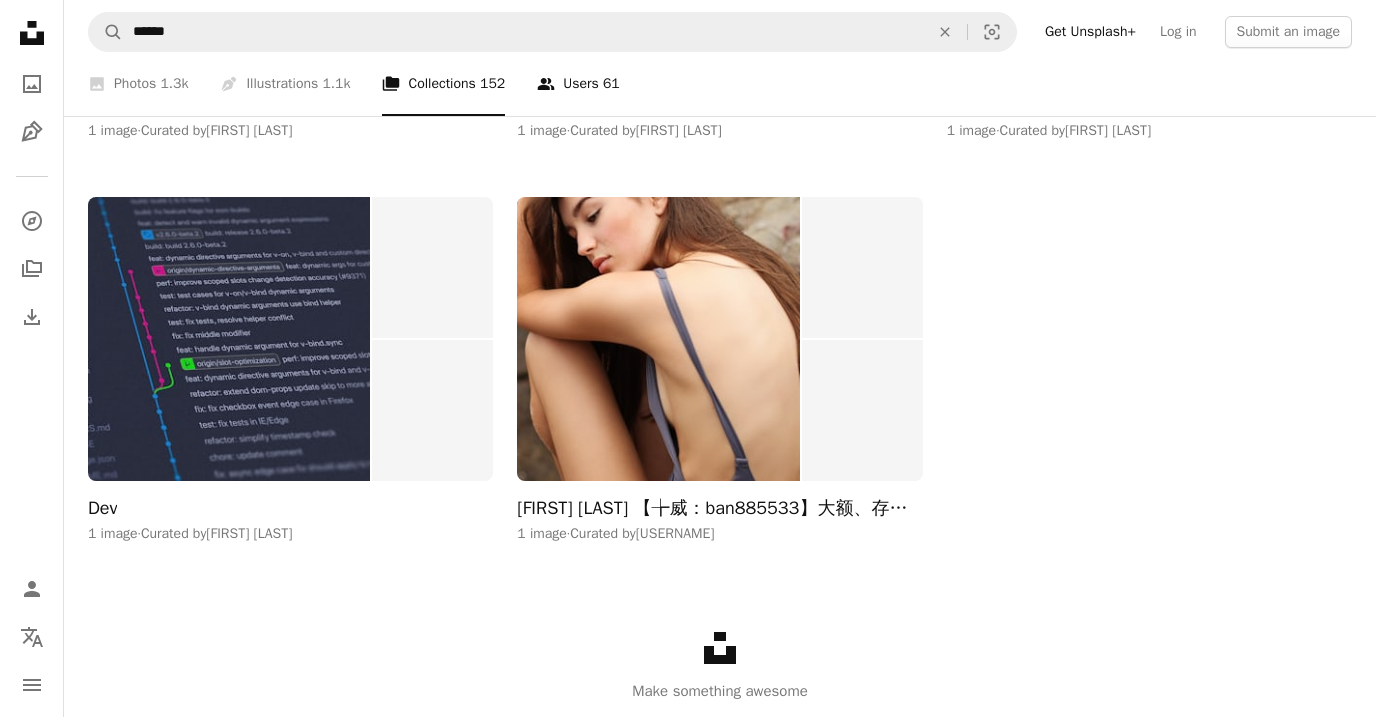 click on "A group of people Users   61" at bounding box center [578, 84] 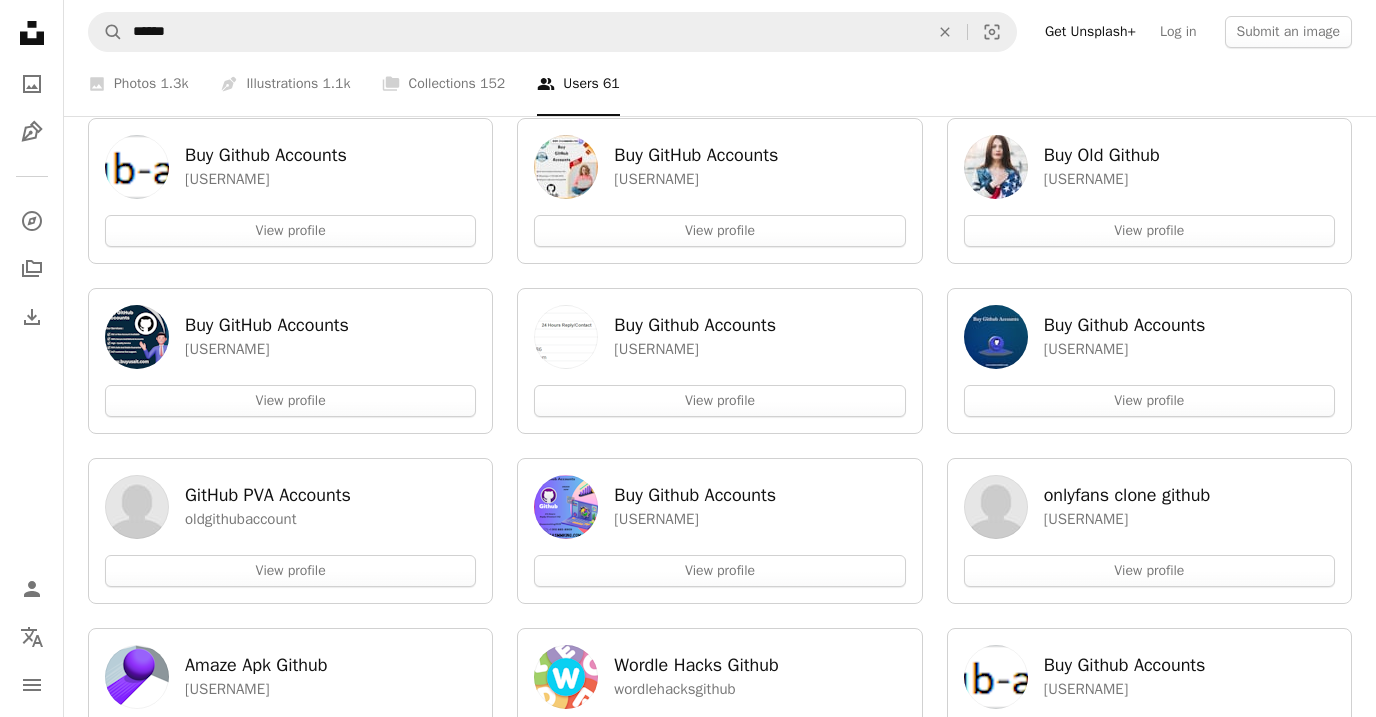 scroll, scrollTop: 1173, scrollLeft: 0, axis: vertical 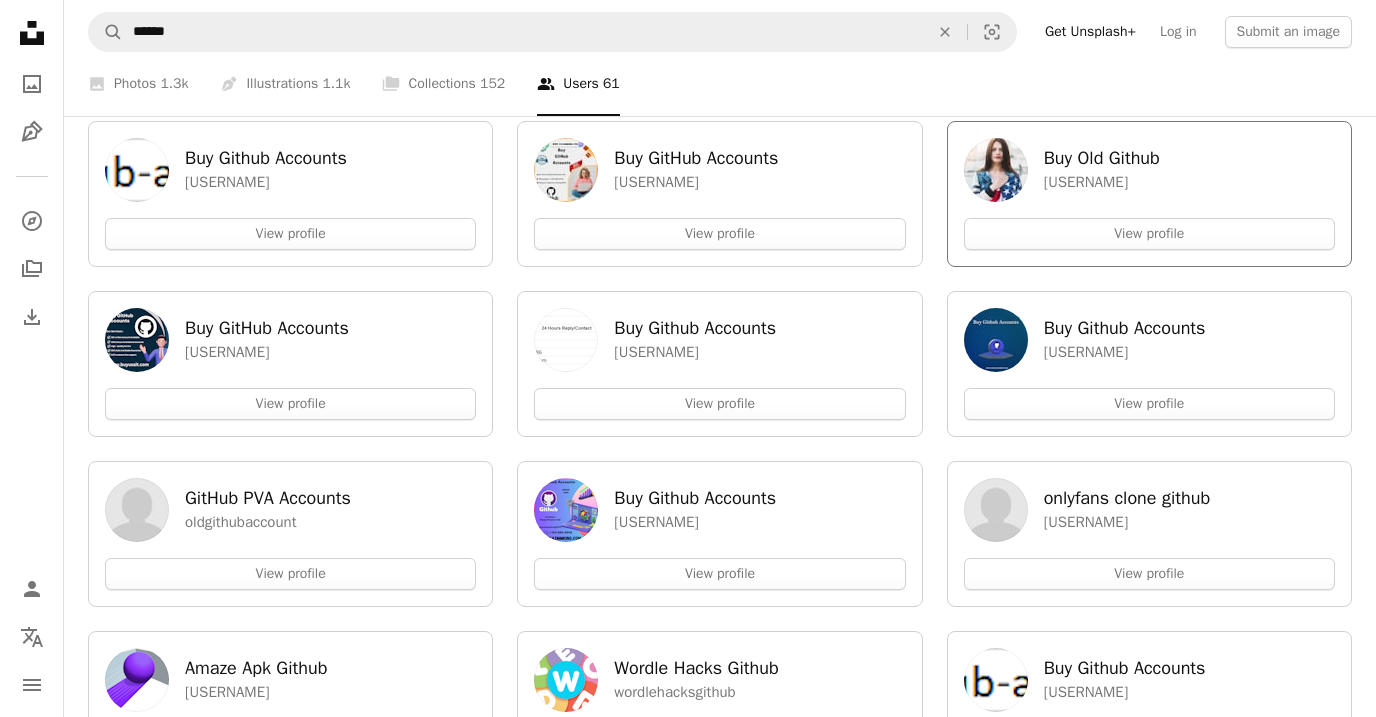 click at bounding box center (996, 170) 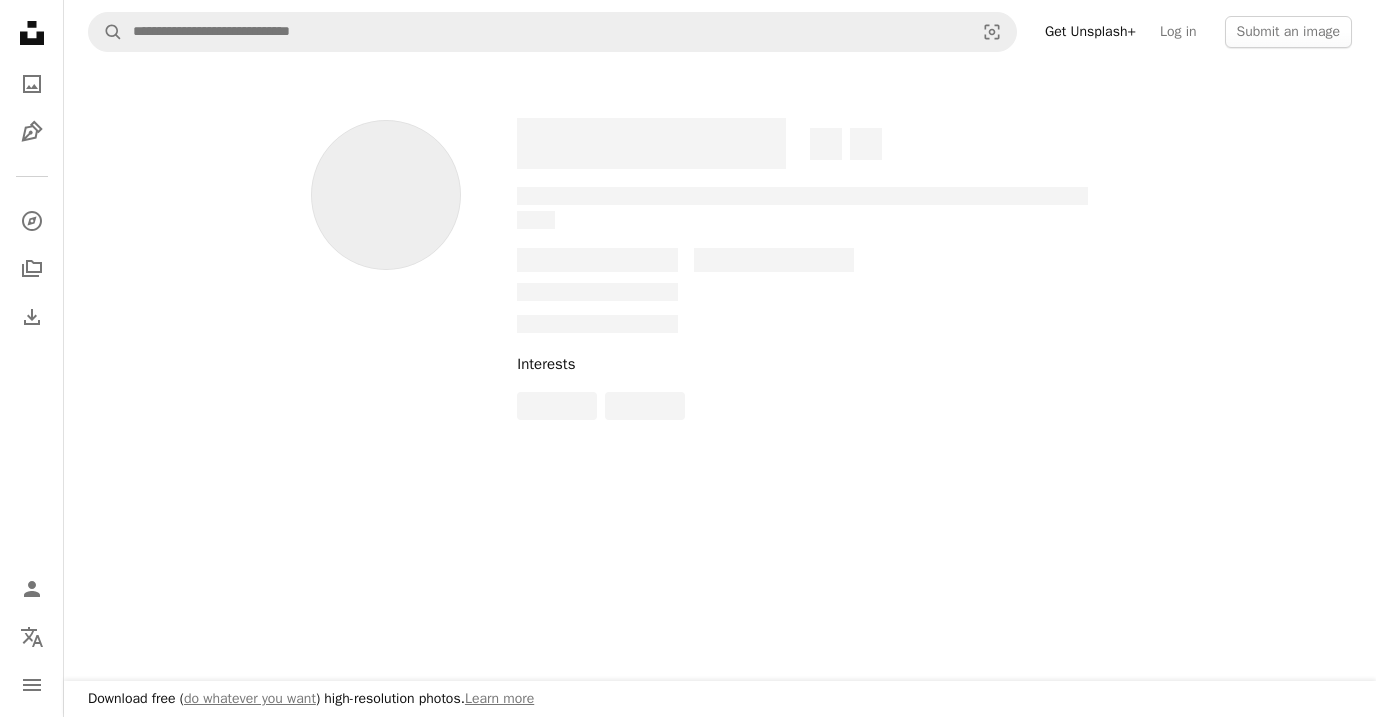 scroll, scrollTop: 0, scrollLeft: 0, axis: both 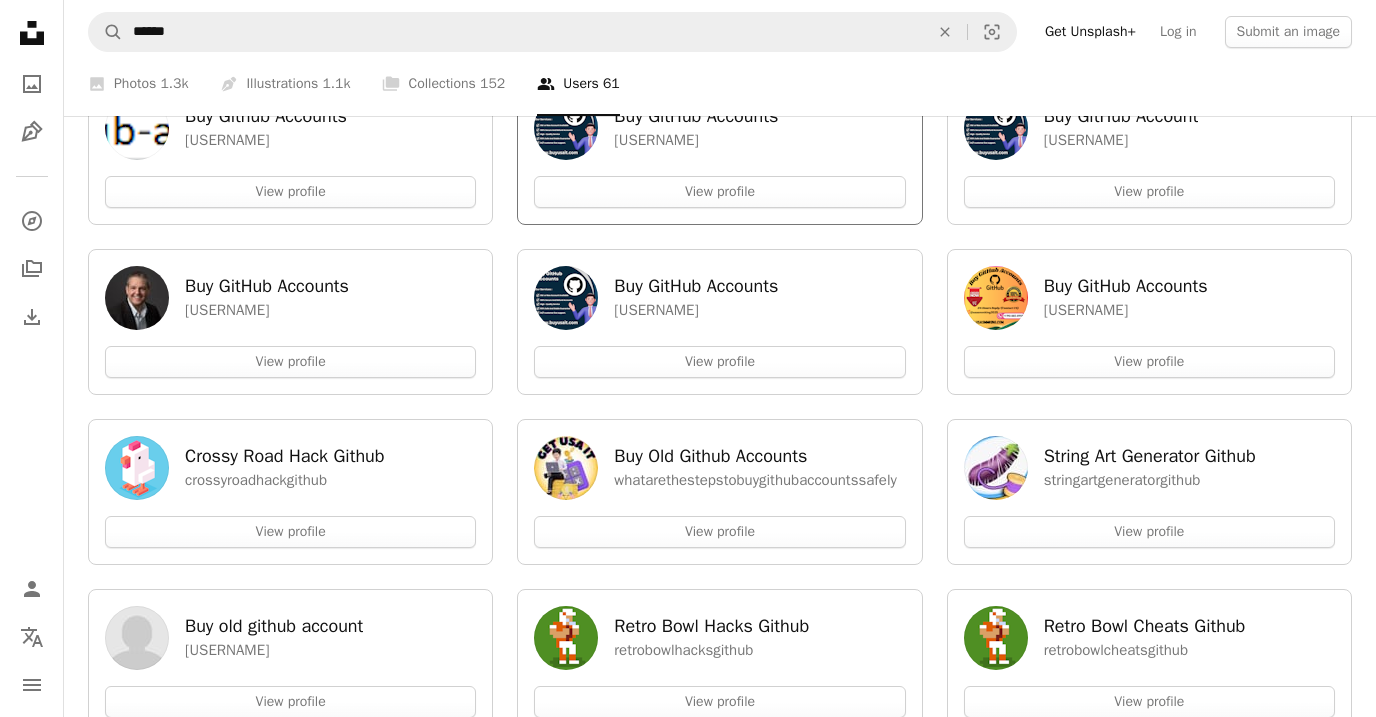 click at bounding box center [566, 128] 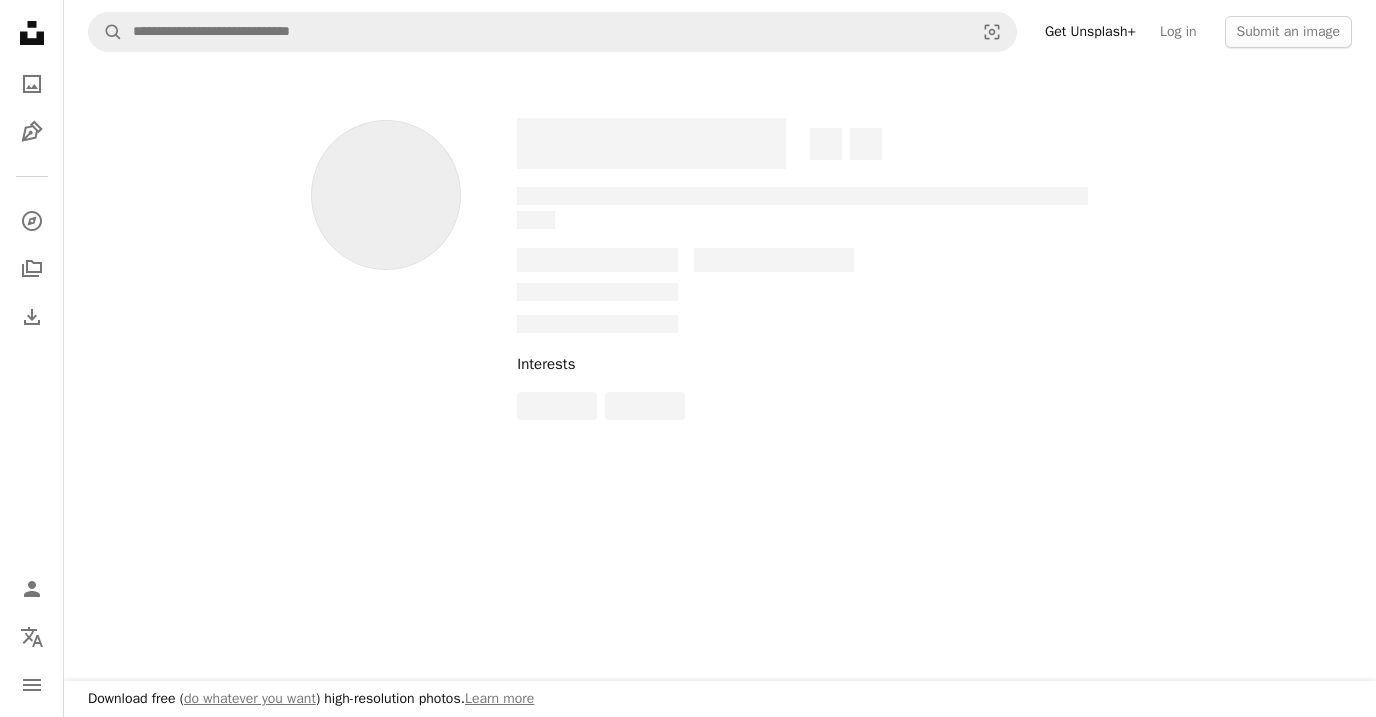 scroll, scrollTop: 0, scrollLeft: 0, axis: both 